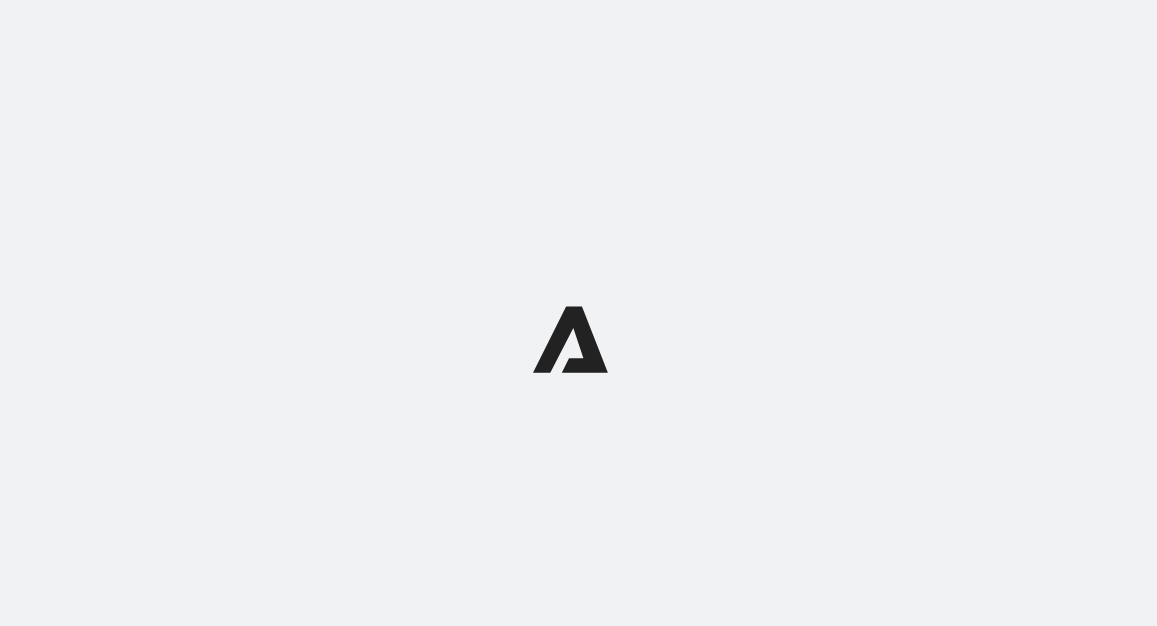 scroll, scrollTop: 0, scrollLeft: 0, axis: both 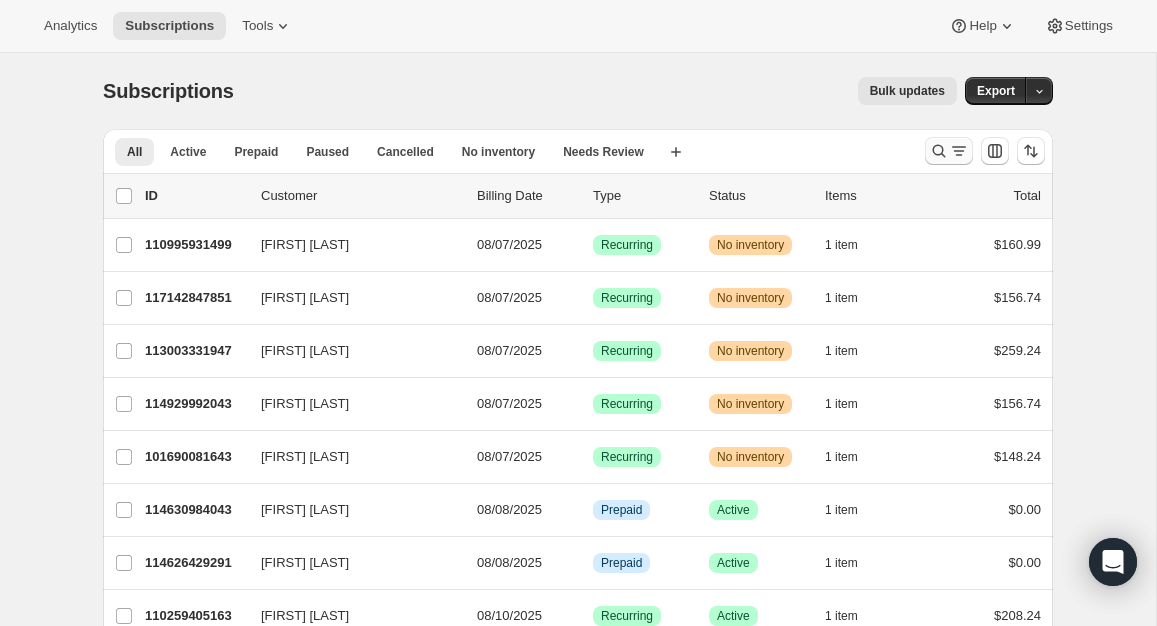 click 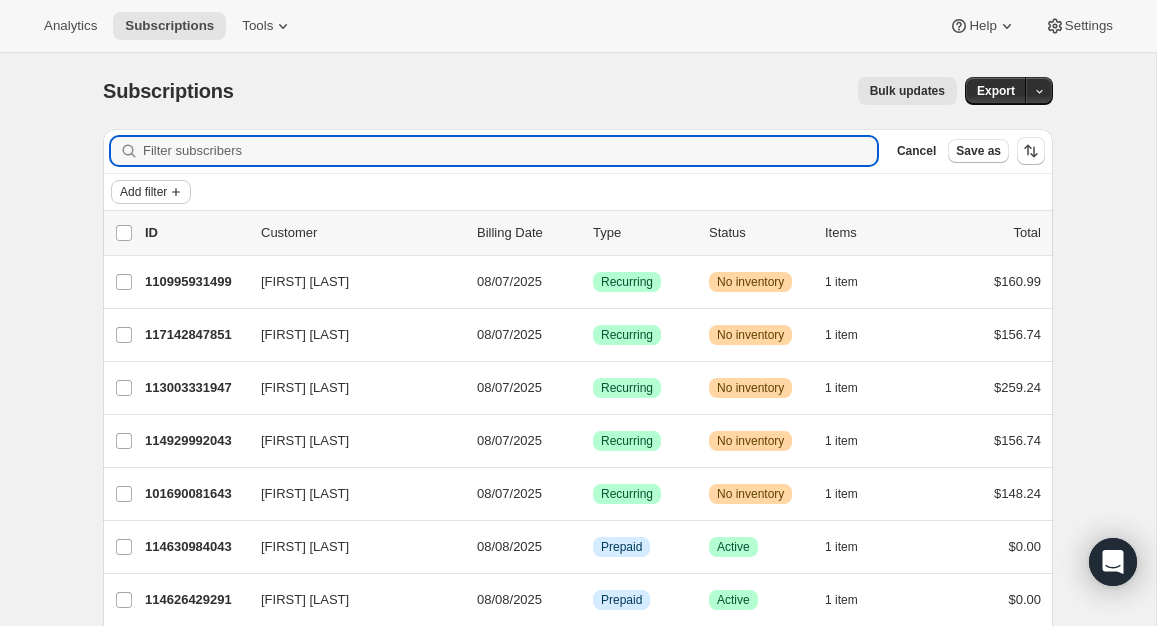 click on "Add filter" at bounding box center (143, 192) 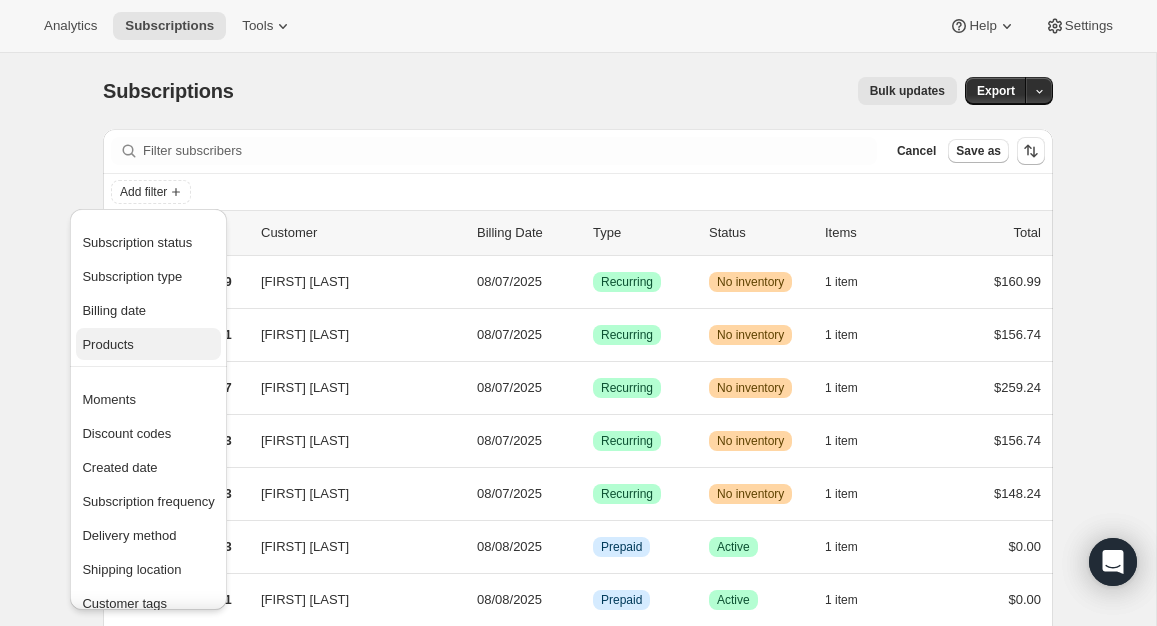 click on "Products" at bounding box center [107, 344] 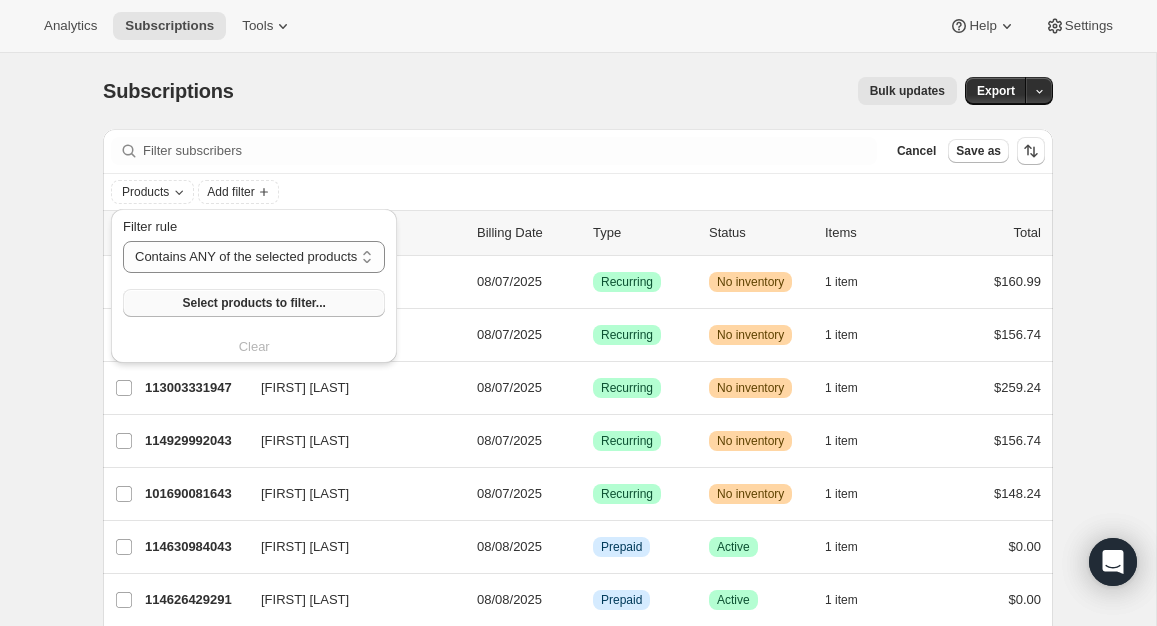 click on "Select products to filter..." at bounding box center (254, 303) 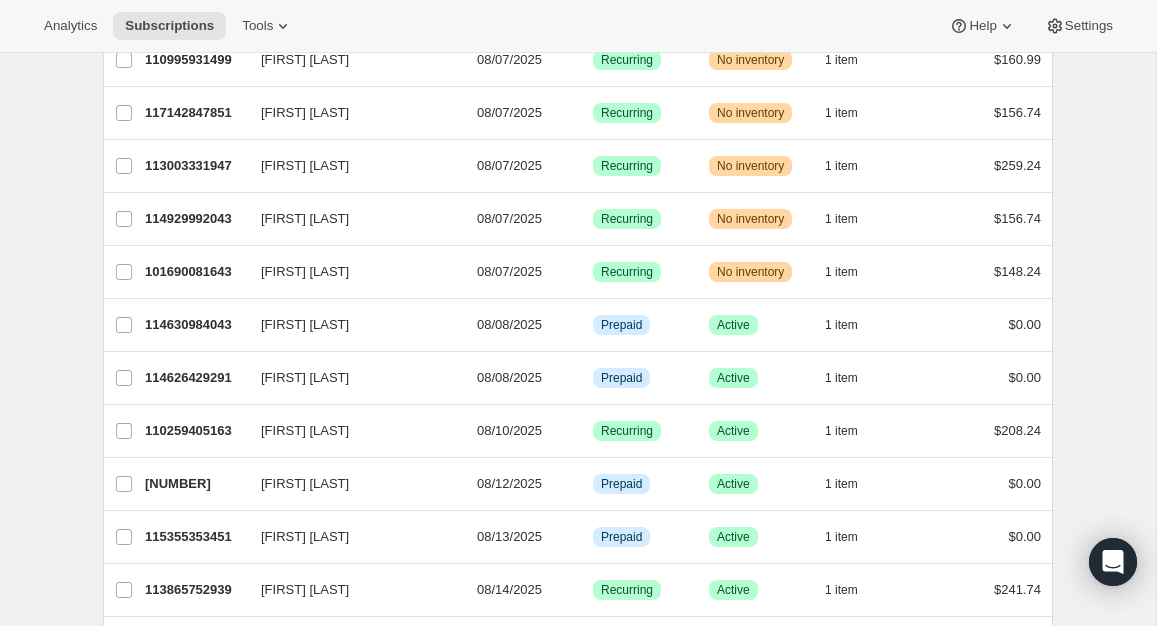 scroll, scrollTop: 239, scrollLeft: 0, axis: vertical 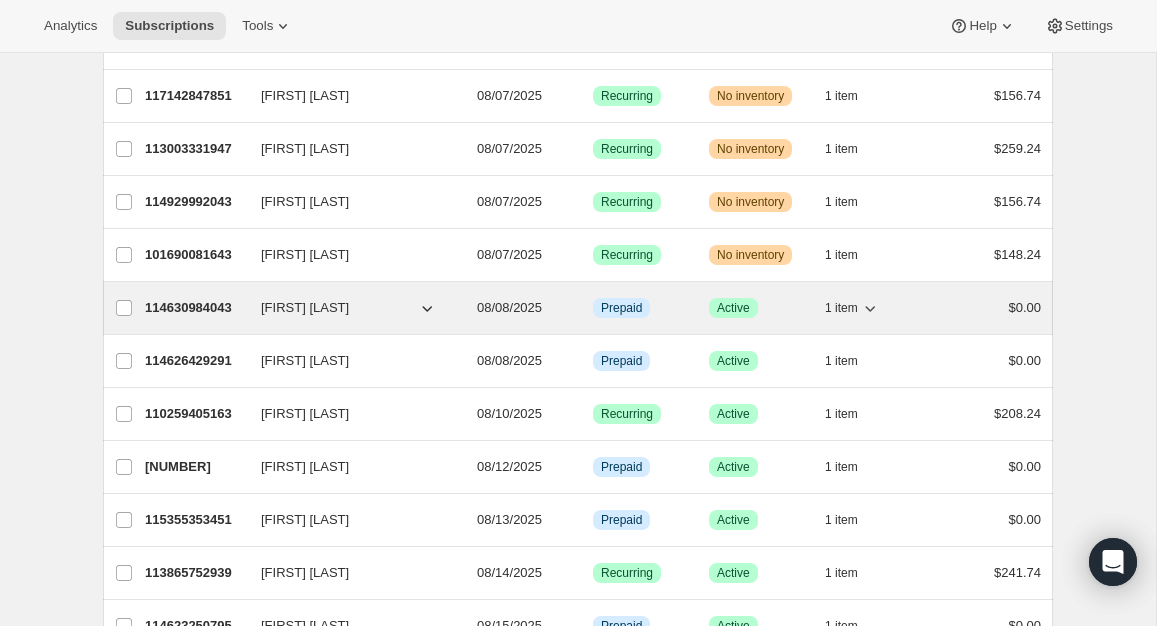 click on "[FIRST] [LAST]" at bounding box center [305, 308] 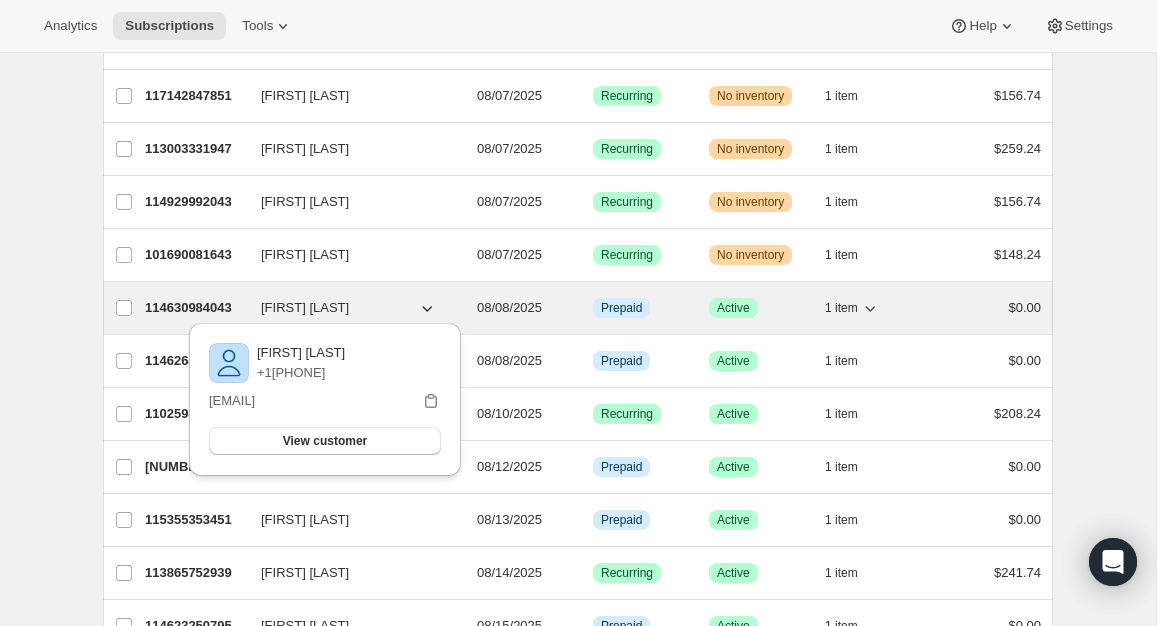 click on "114630984043" at bounding box center (195, 308) 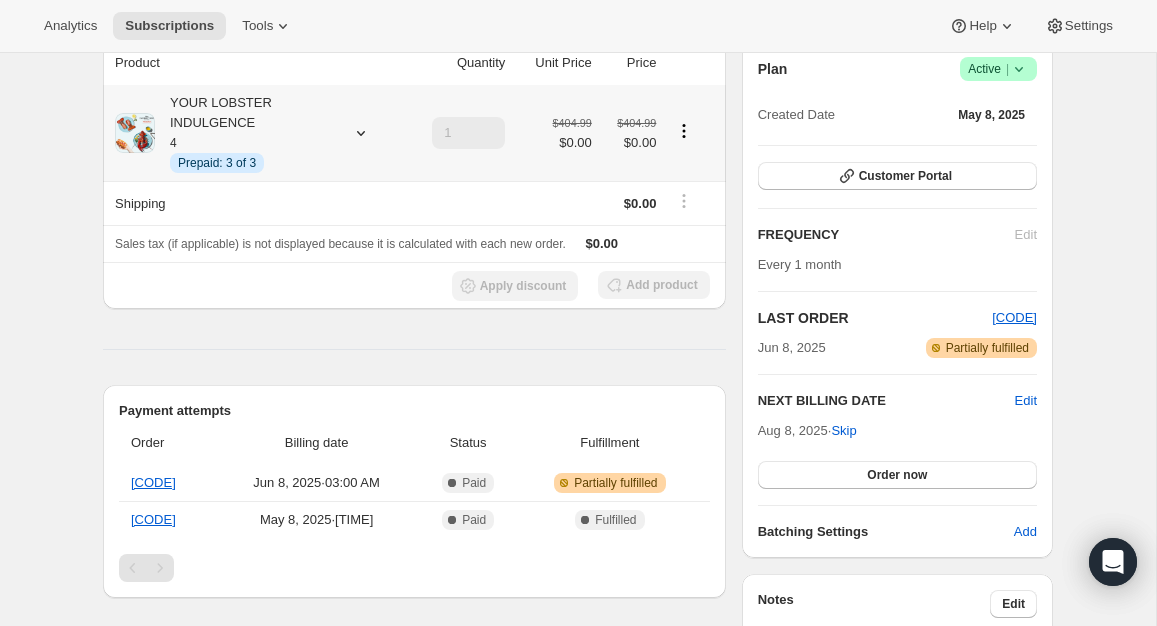 scroll, scrollTop: 183, scrollLeft: 0, axis: vertical 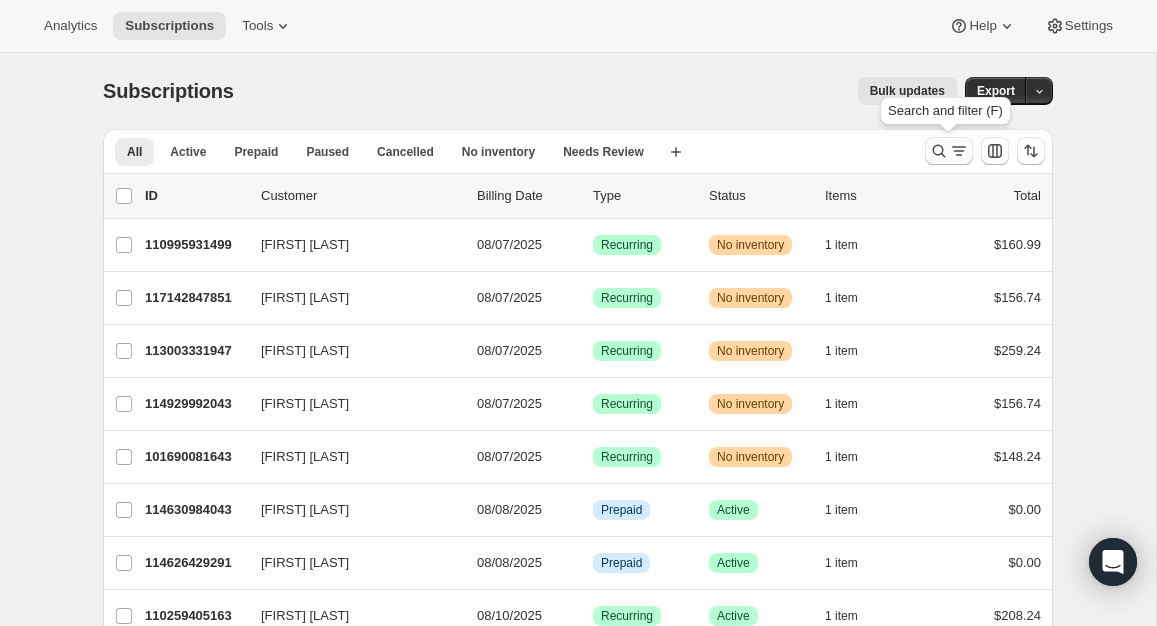 click 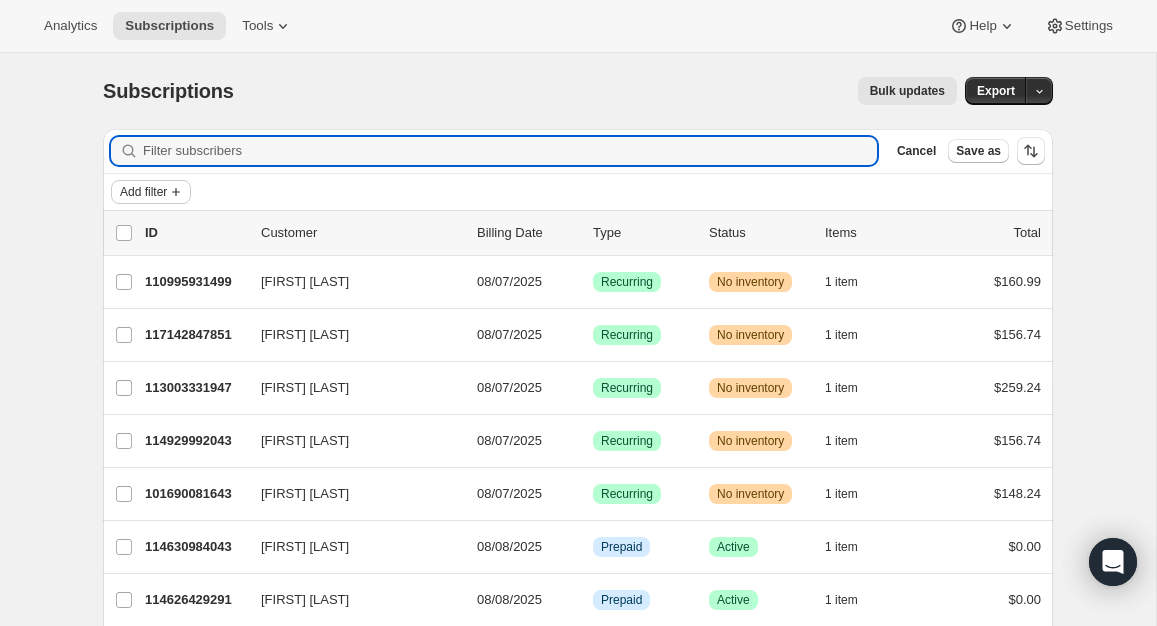 click on "Add filter" at bounding box center (143, 192) 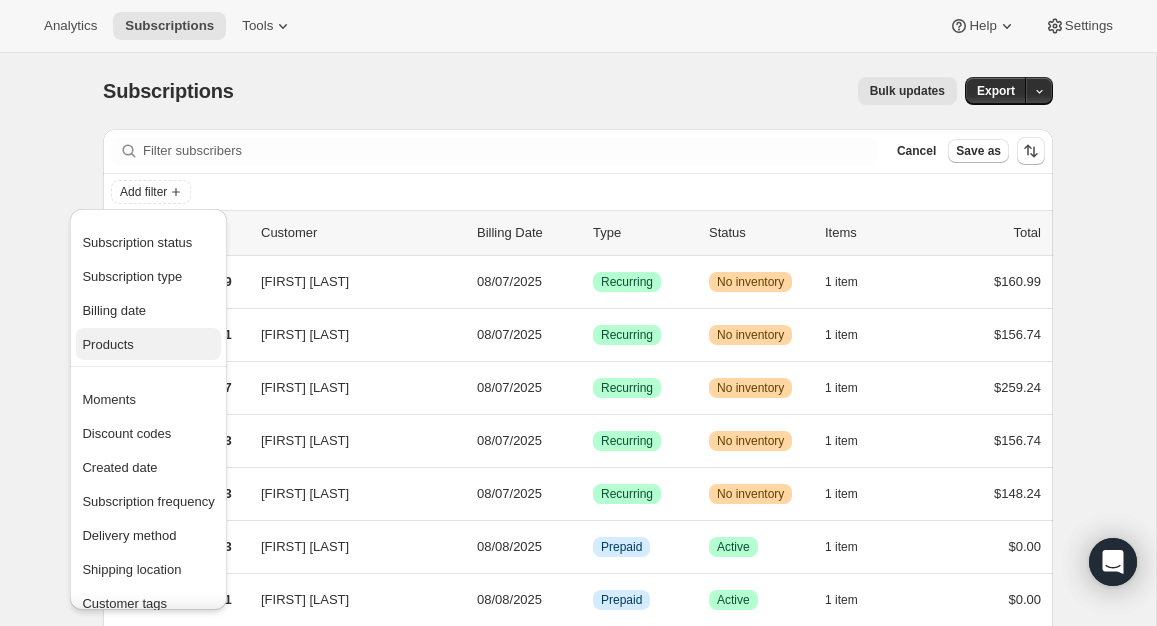click on "Products" at bounding box center [148, 345] 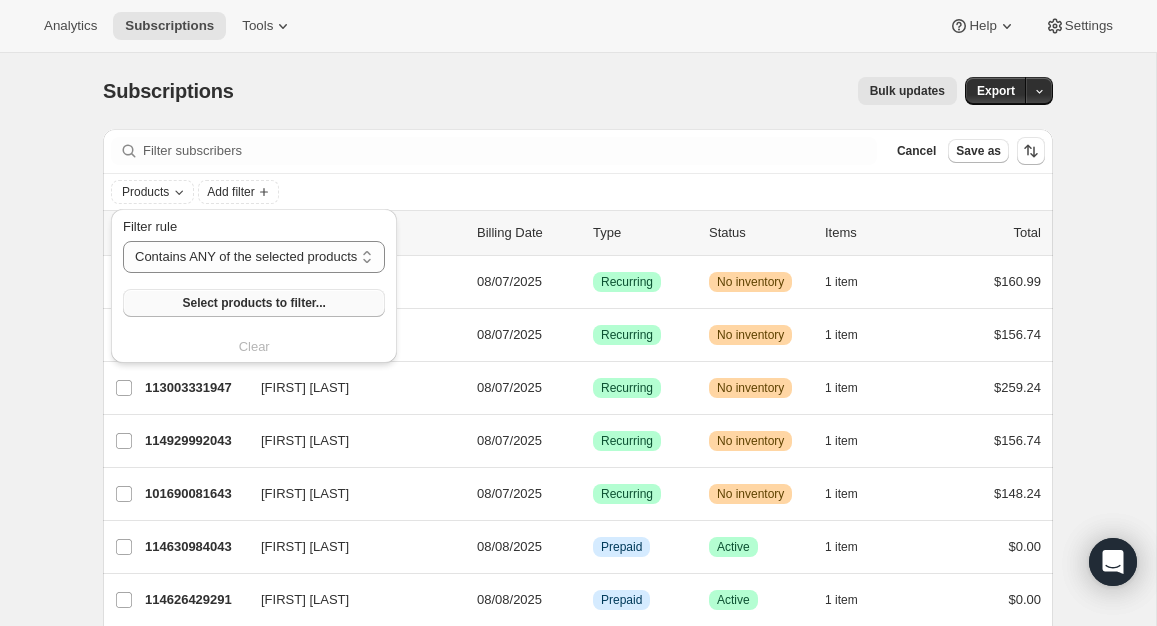click on "Select products to filter..." at bounding box center [254, 303] 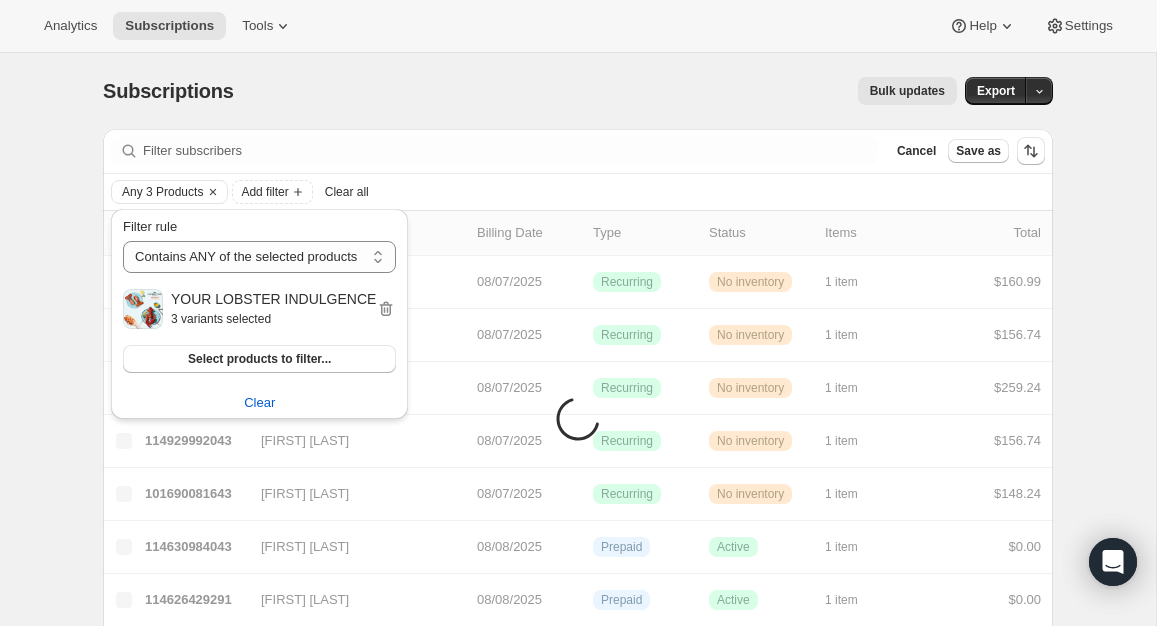 click on "Bulk updates" at bounding box center (607, 91) 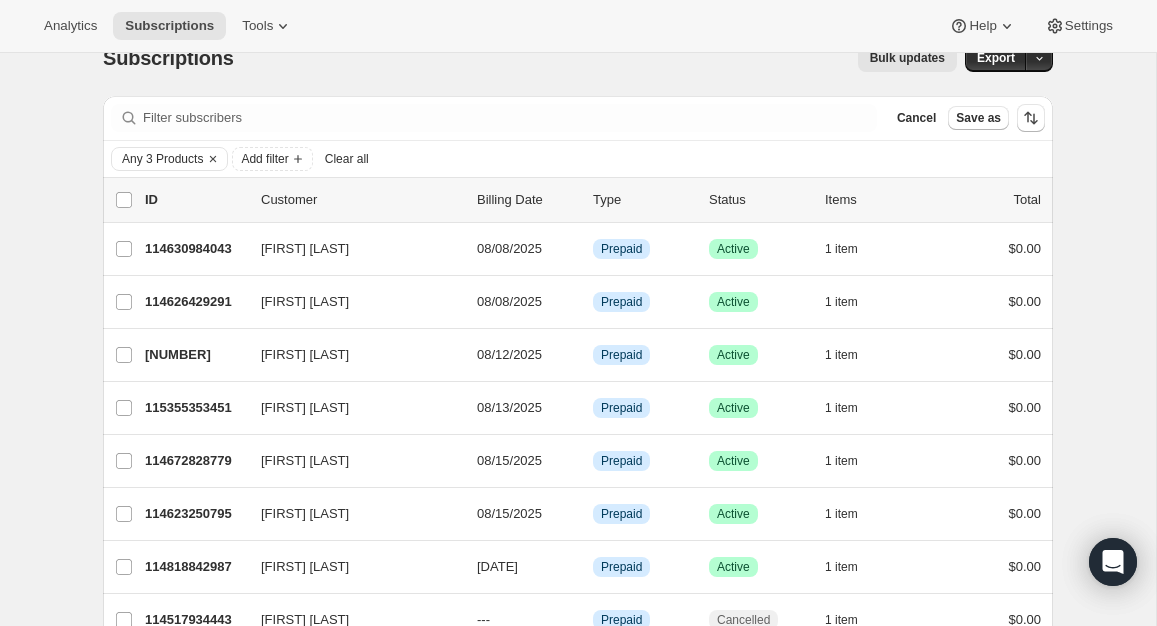 scroll, scrollTop: 23, scrollLeft: 0, axis: vertical 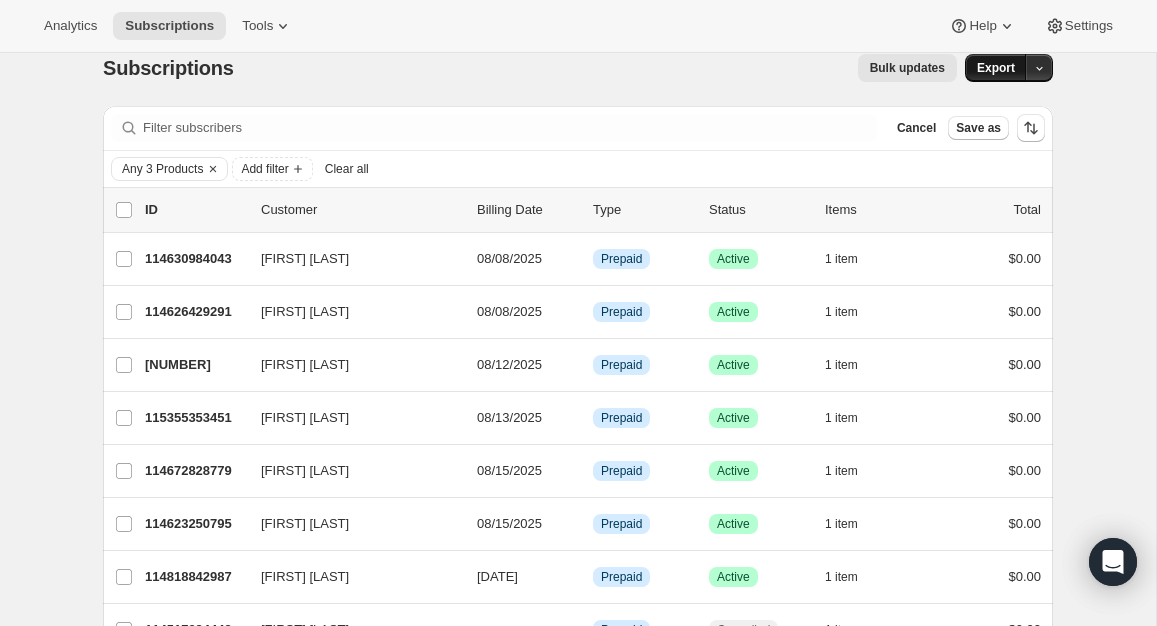 click on "Export" at bounding box center [996, 68] 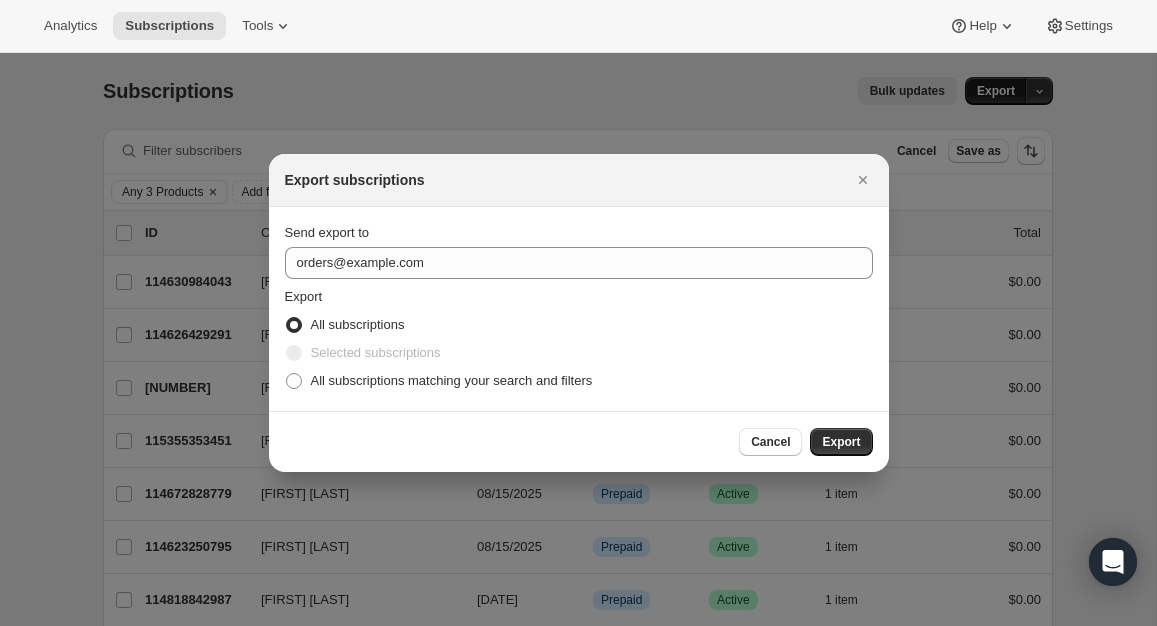 scroll, scrollTop: 0, scrollLeft: 0, axis: both 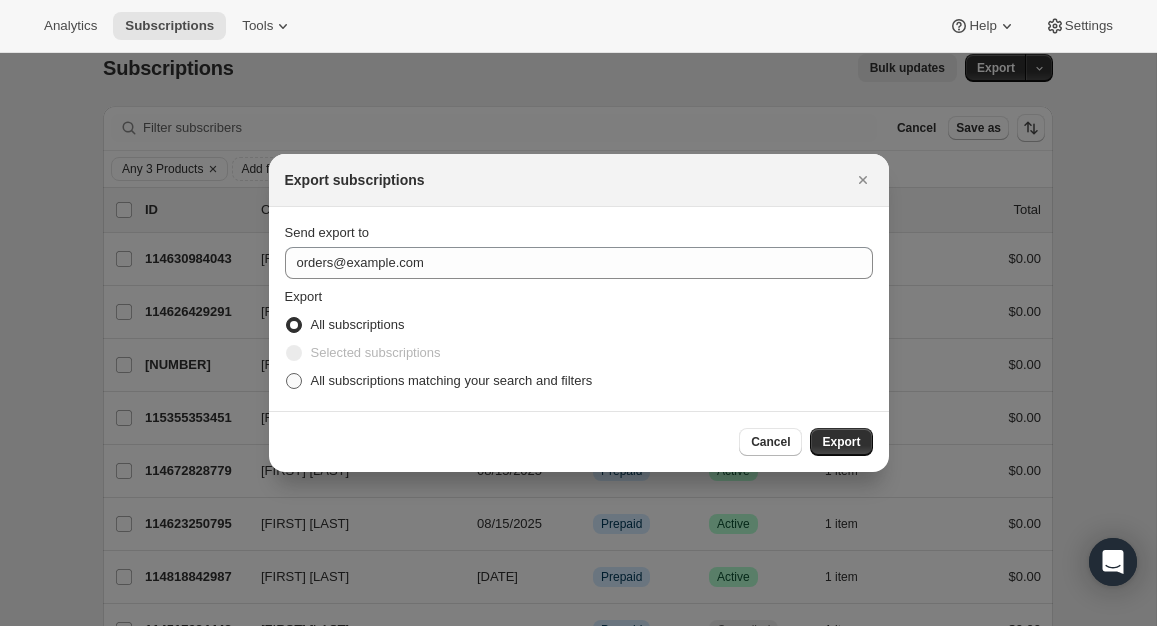 click on "All subscriptions matching your search and filters" at bounding box center (452, 380) 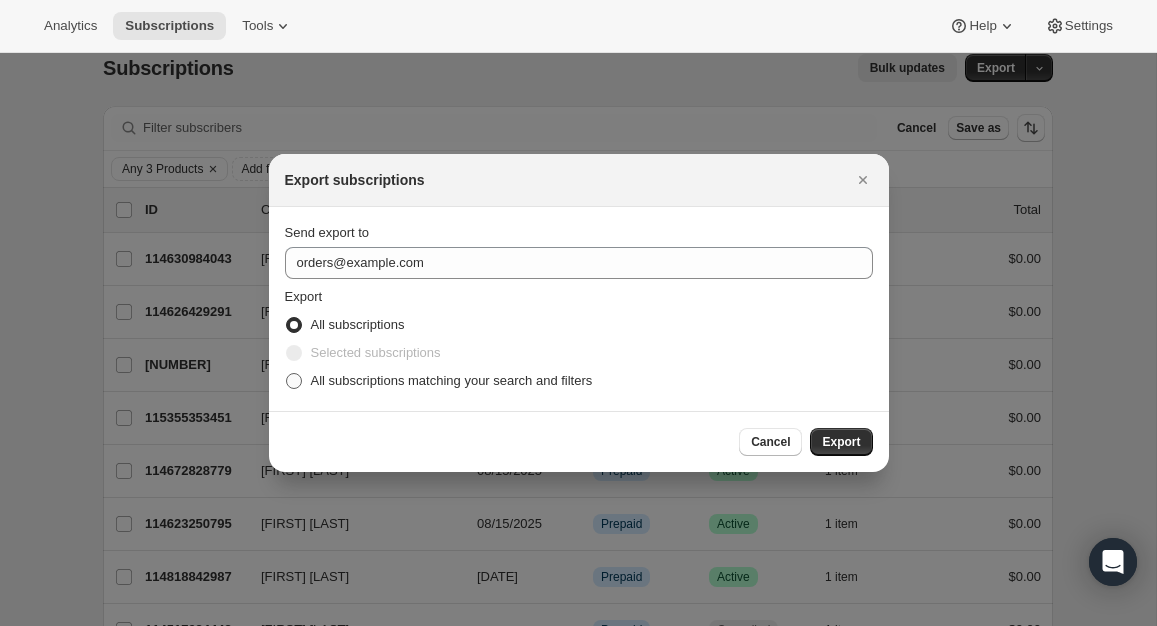 radio on "true" 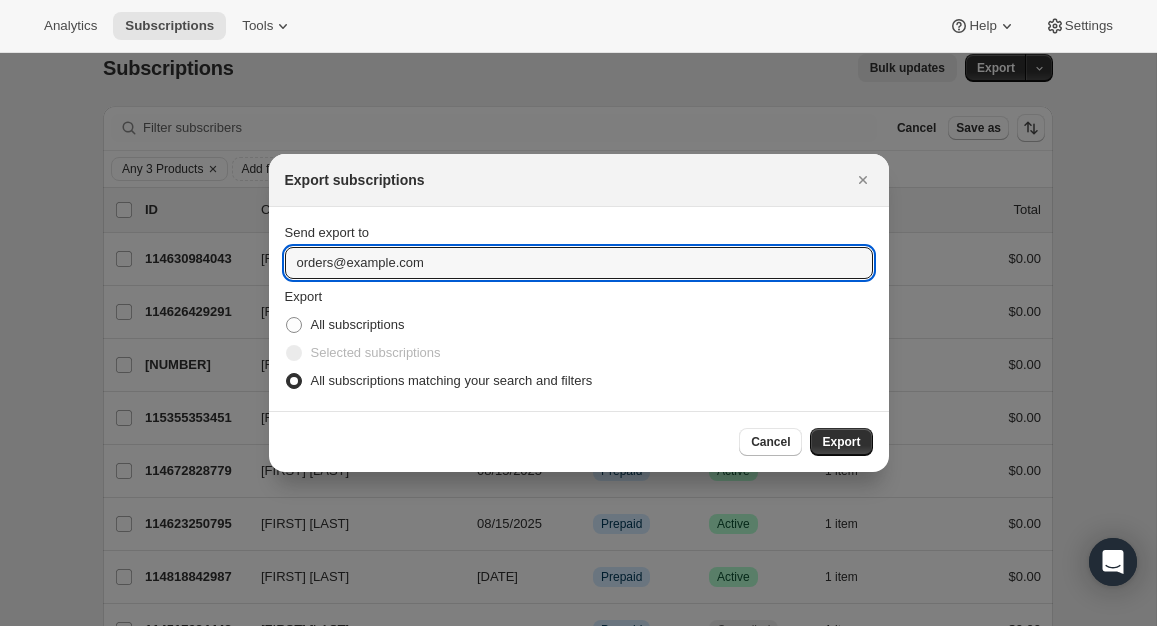 drag, startPoint x: 336, startPoint y: 264, endPoint x: 243, endPoint y: 268, distance: 93.08598 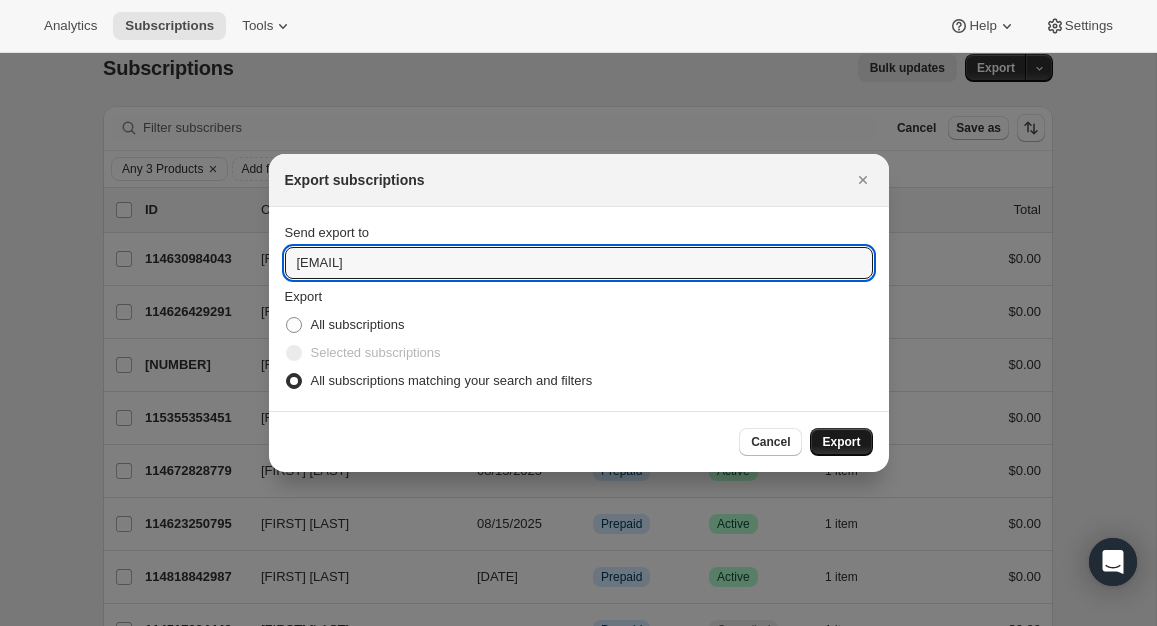 type on "[EMAIL]" 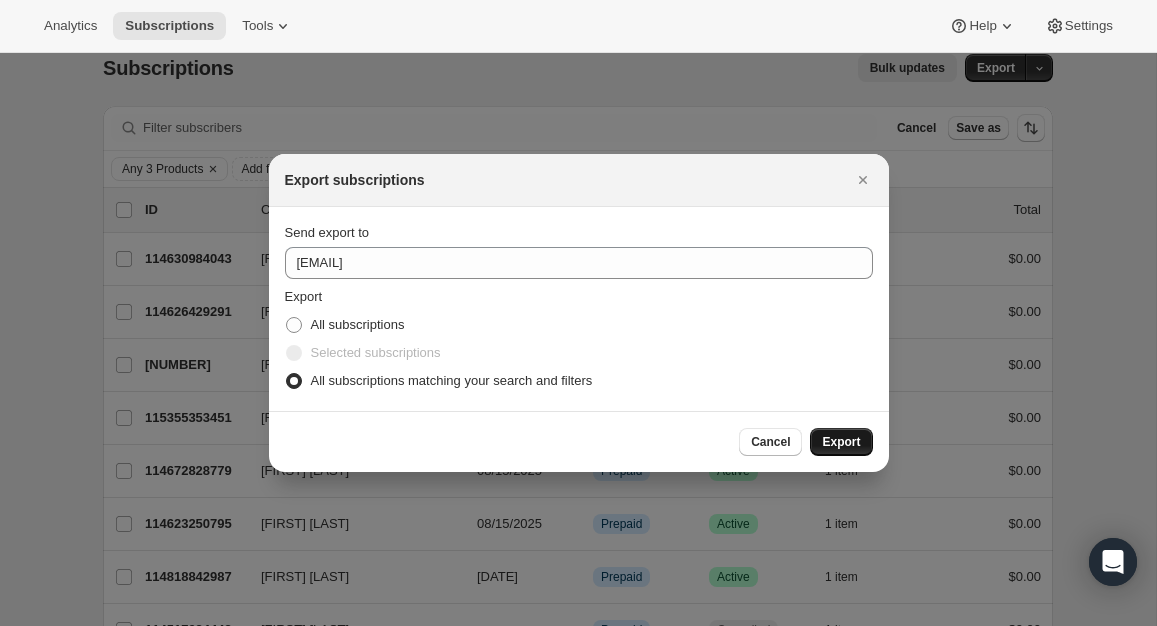 click on "Export" at bounding box center [841, 442] 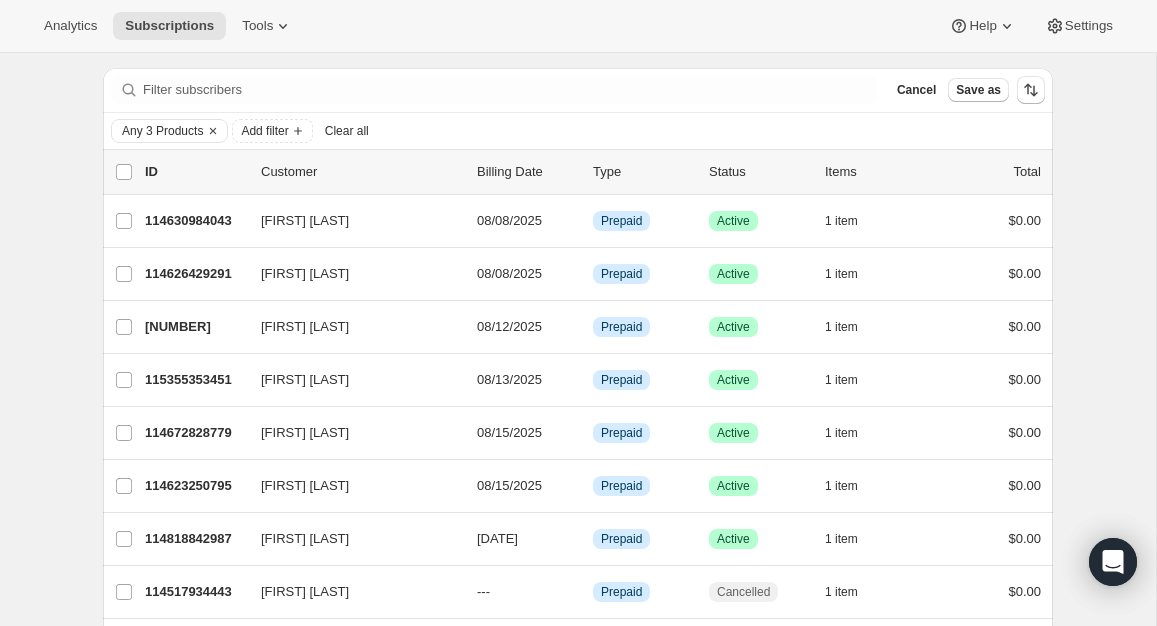 scroll, scrollTop: 188, scrollLeft: 0, axis: vertical 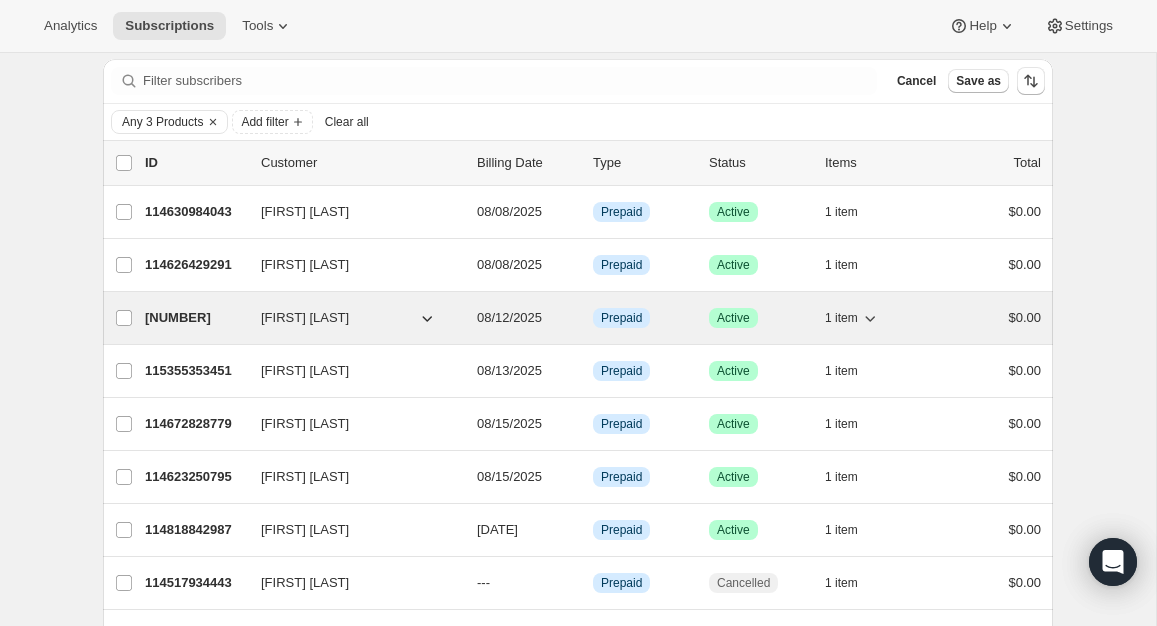 click on "[NUMBER]" at bounding box center (195, 318) 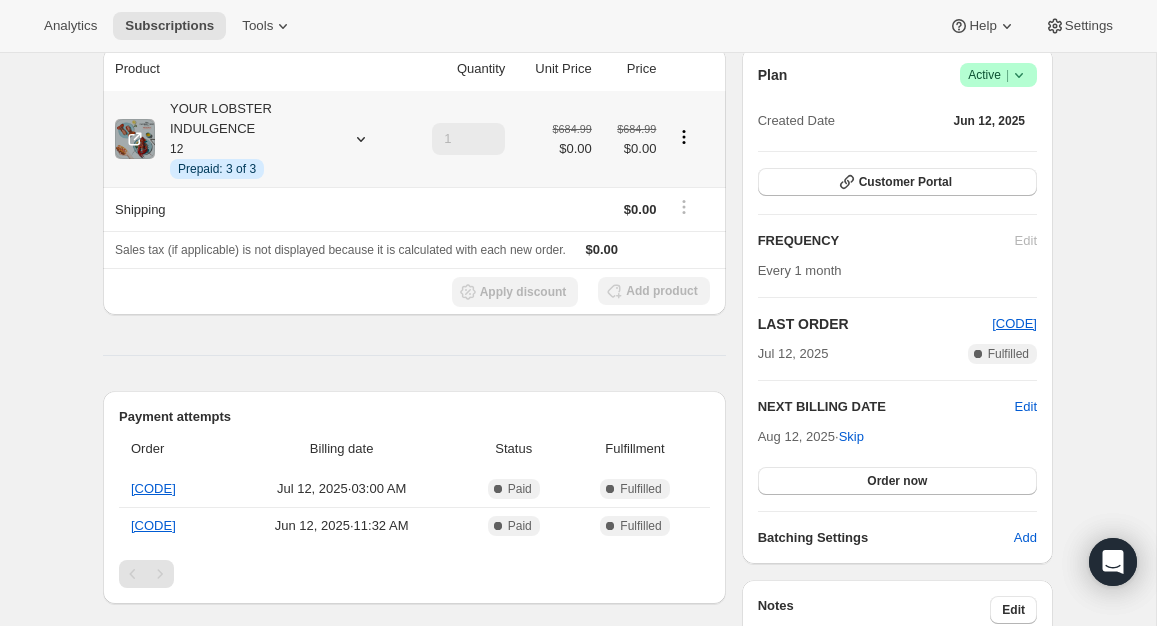 scroll, scrollTop: 245, scrollLeft: 0, axis: vertical 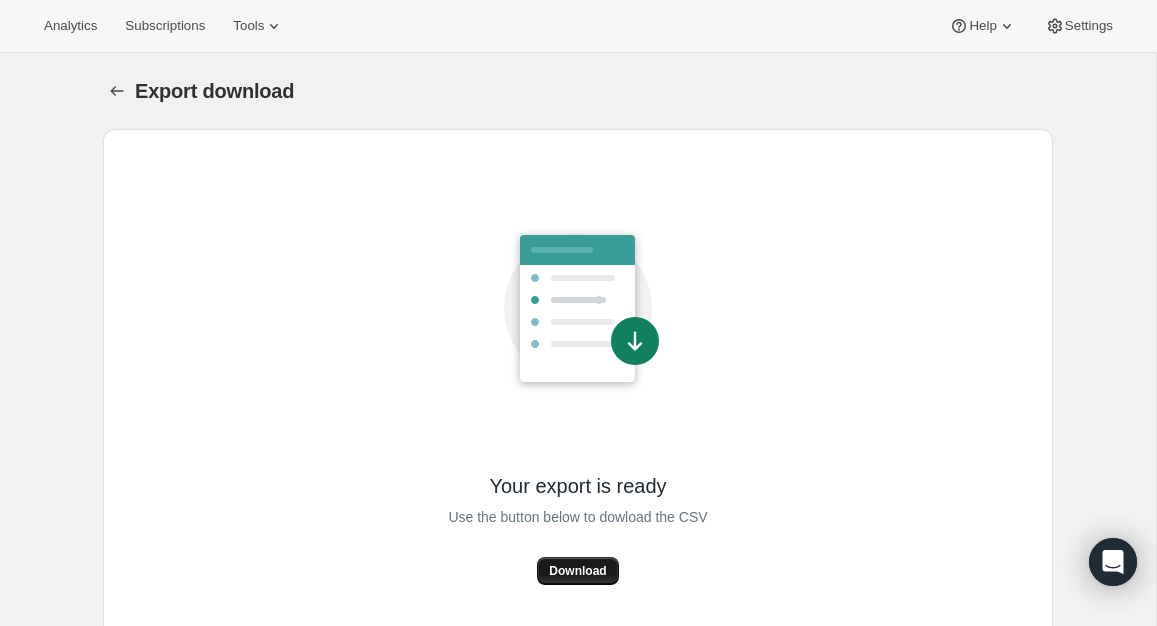 click on "Download" at bounding box center [577, 571] 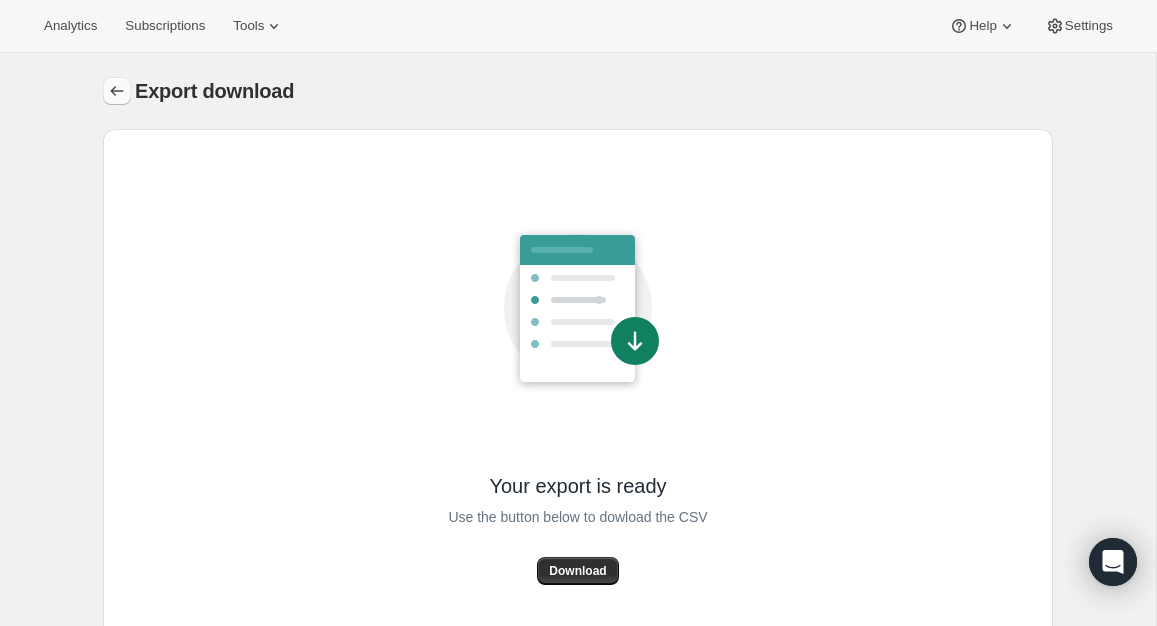 click 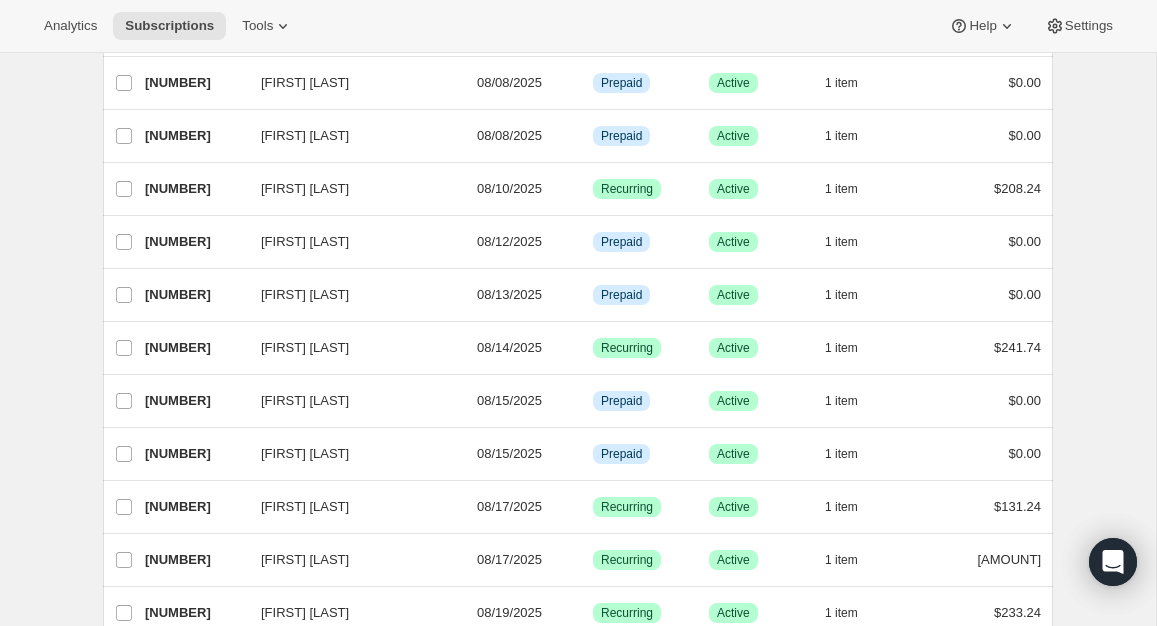 scroll, scrollTop: 430, scrollLeft: 0, axis: vertical 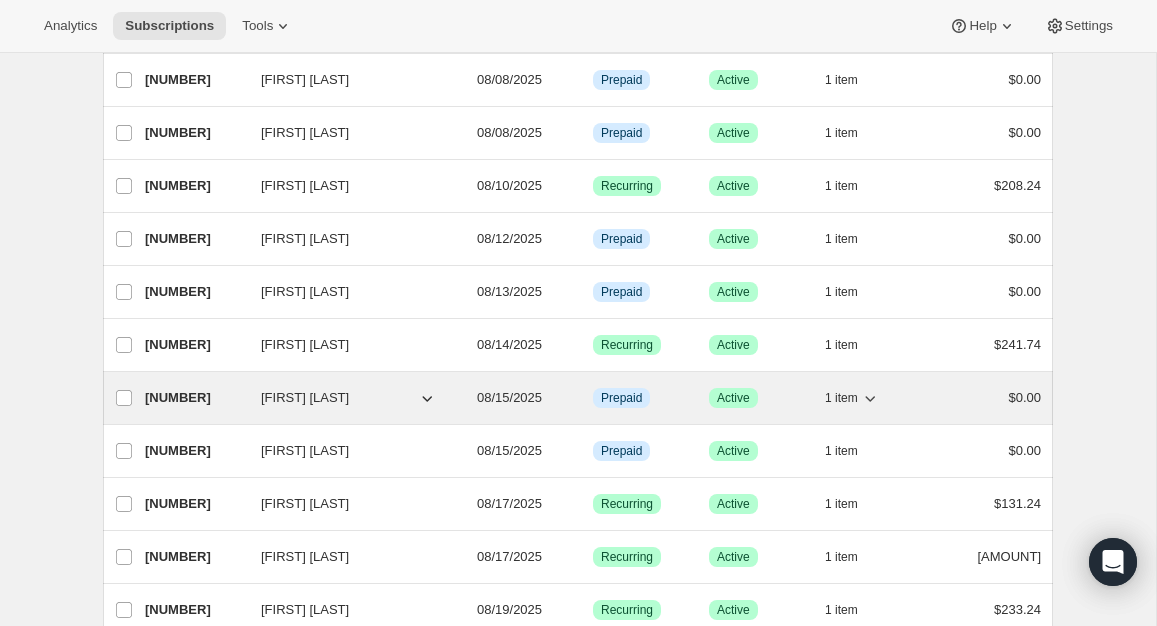 click on "114623250795" at bounding box center (195, 398) 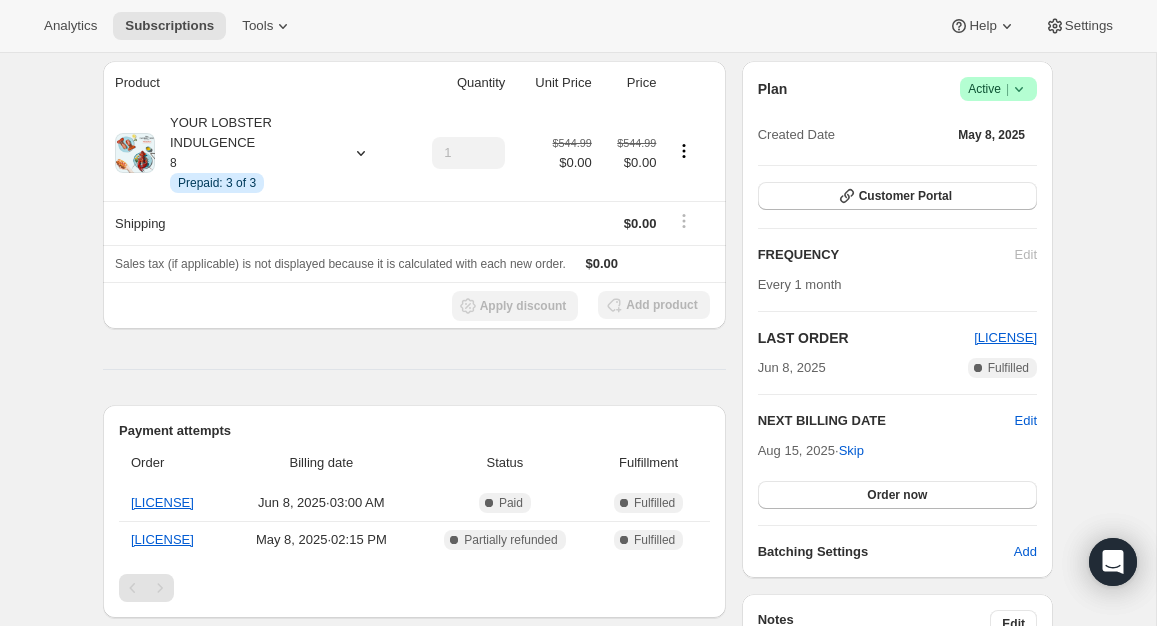 scroll, scrollTop: 175, scrollLeft: 0, axis: vertical 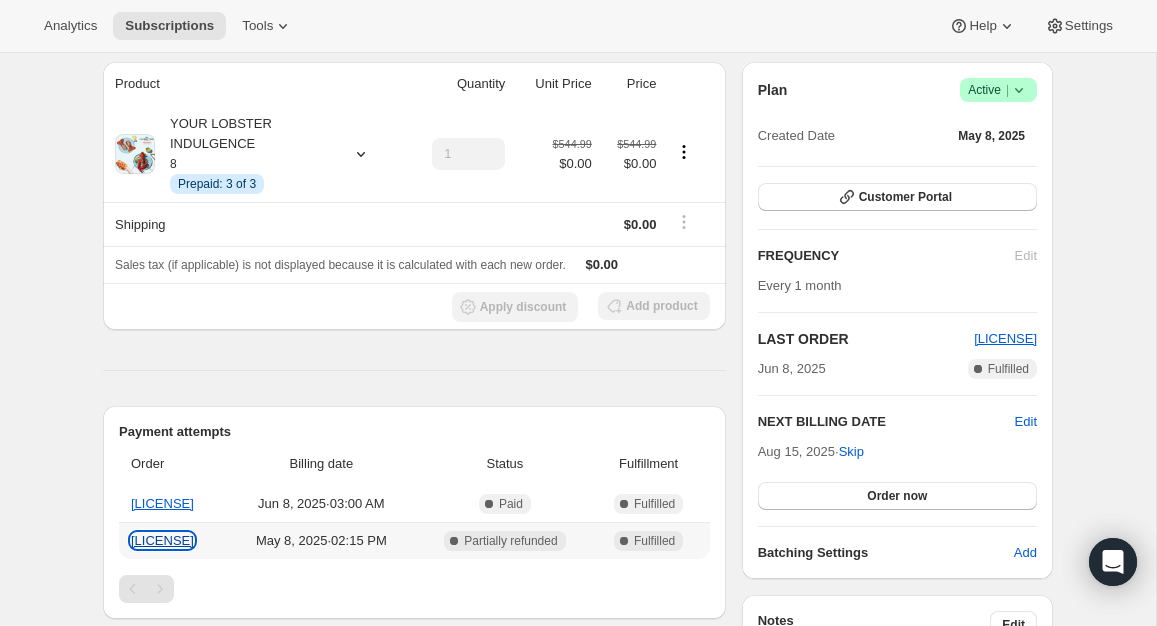 click on "GML404666" at bounding box center [162, 540] 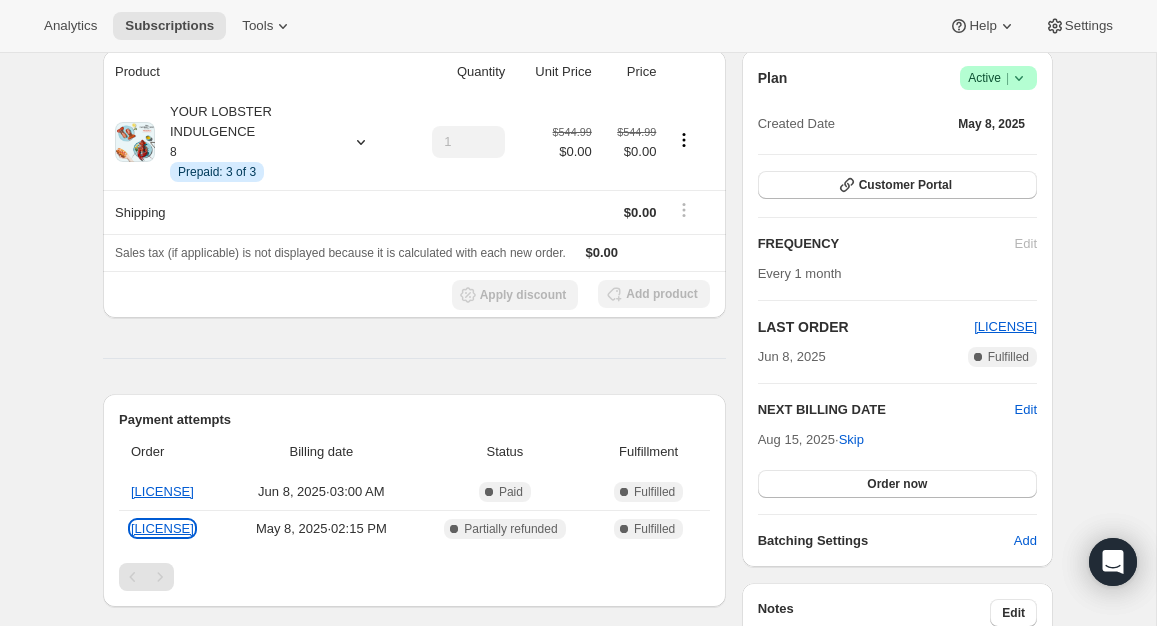 scroll, scrollTop: 192, scrollLeft: 0, axis: vertical 